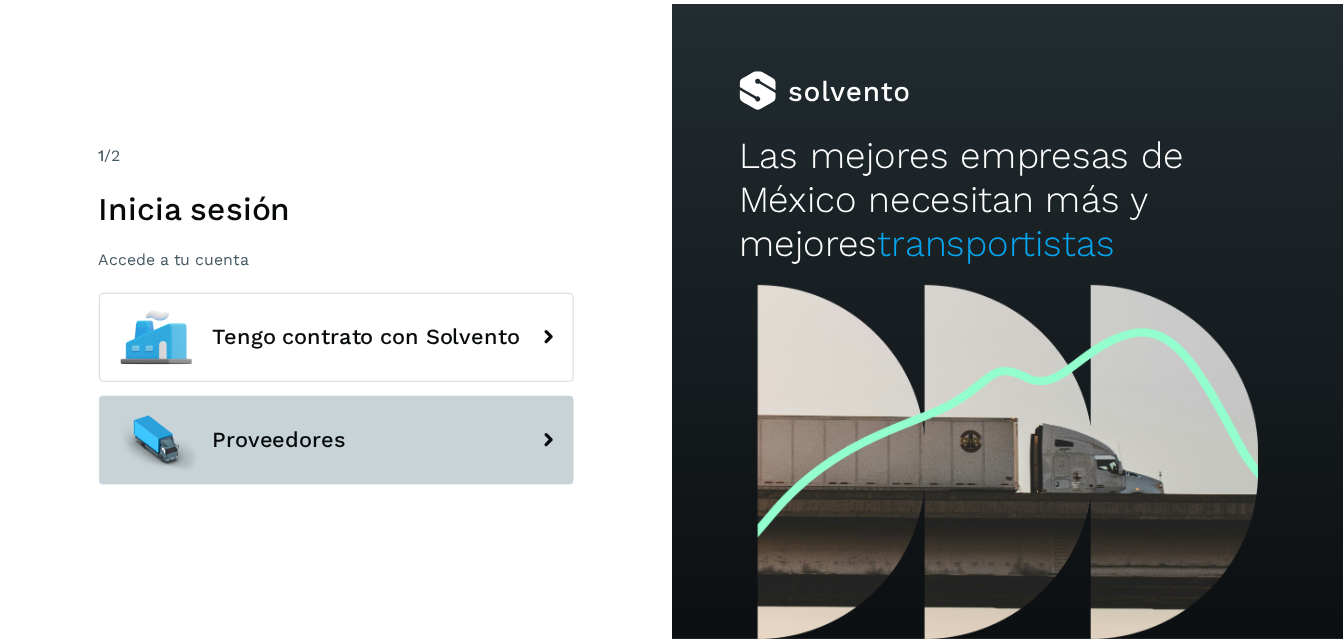 scroll, scrollTop: 0, scrollLeft: 0, axis: both 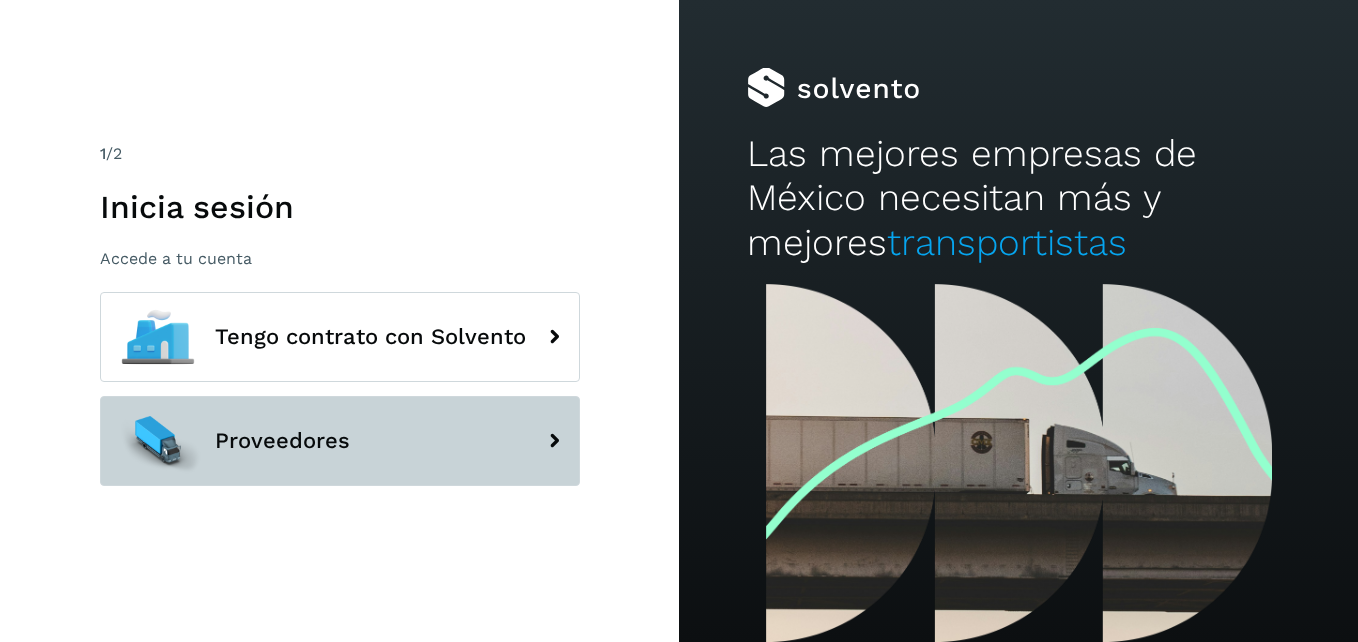 click on "Proveedores" at bounding box center [340, 441] 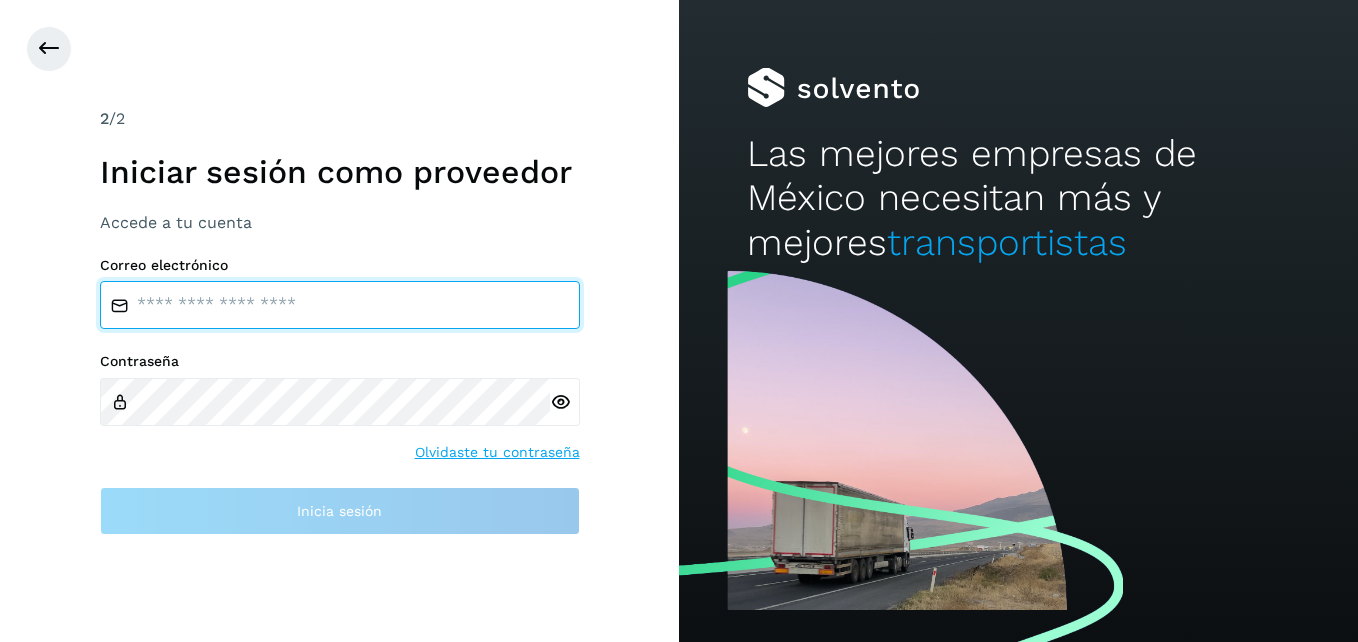 type on "**********" 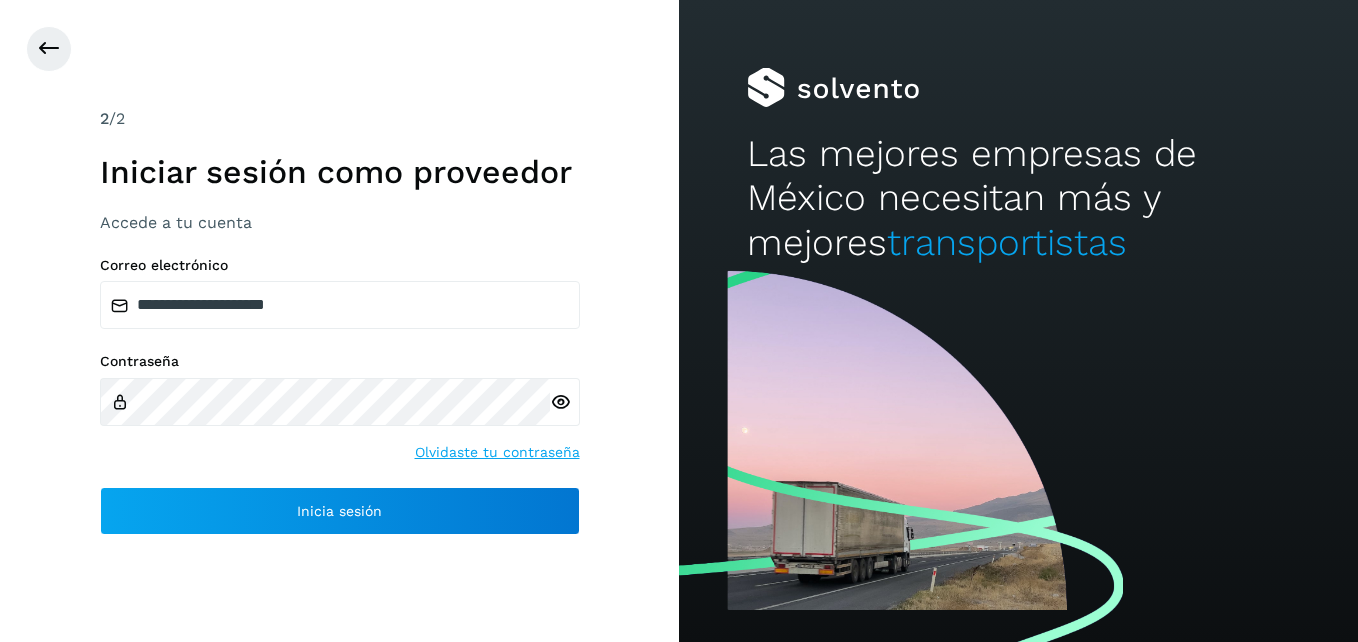 click at bounding box center (560, 402) 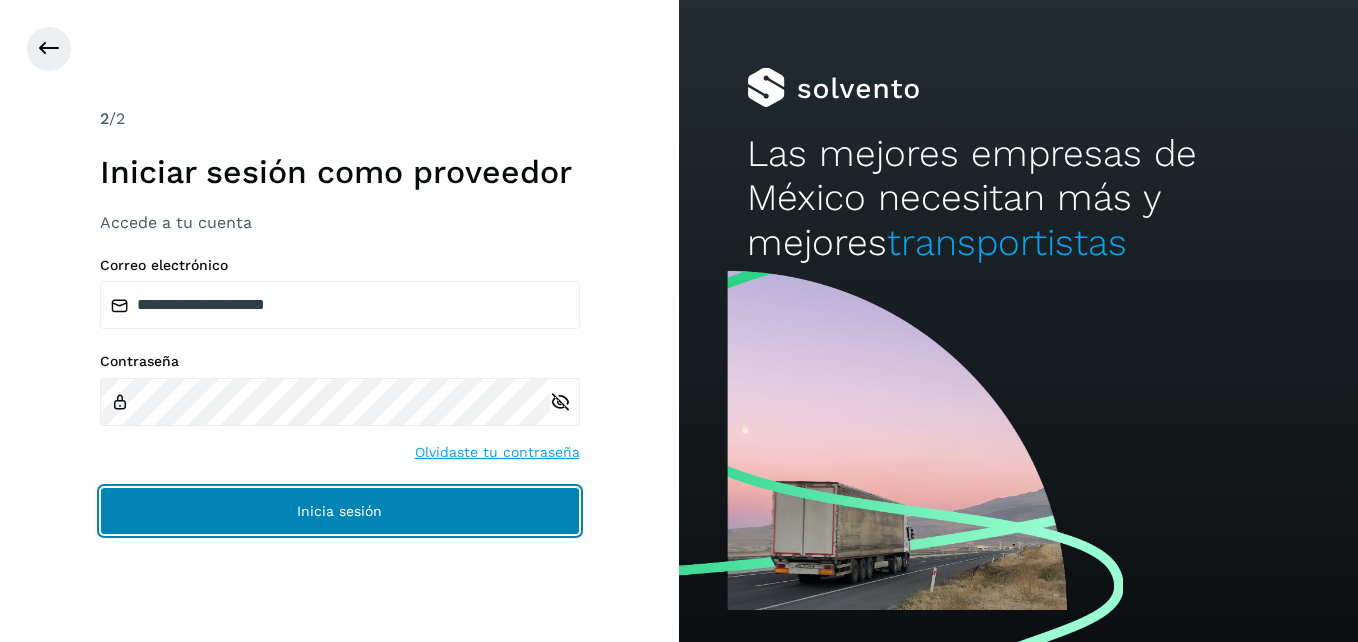 click on "Inicia sesión" at bounding box center (340, 511) 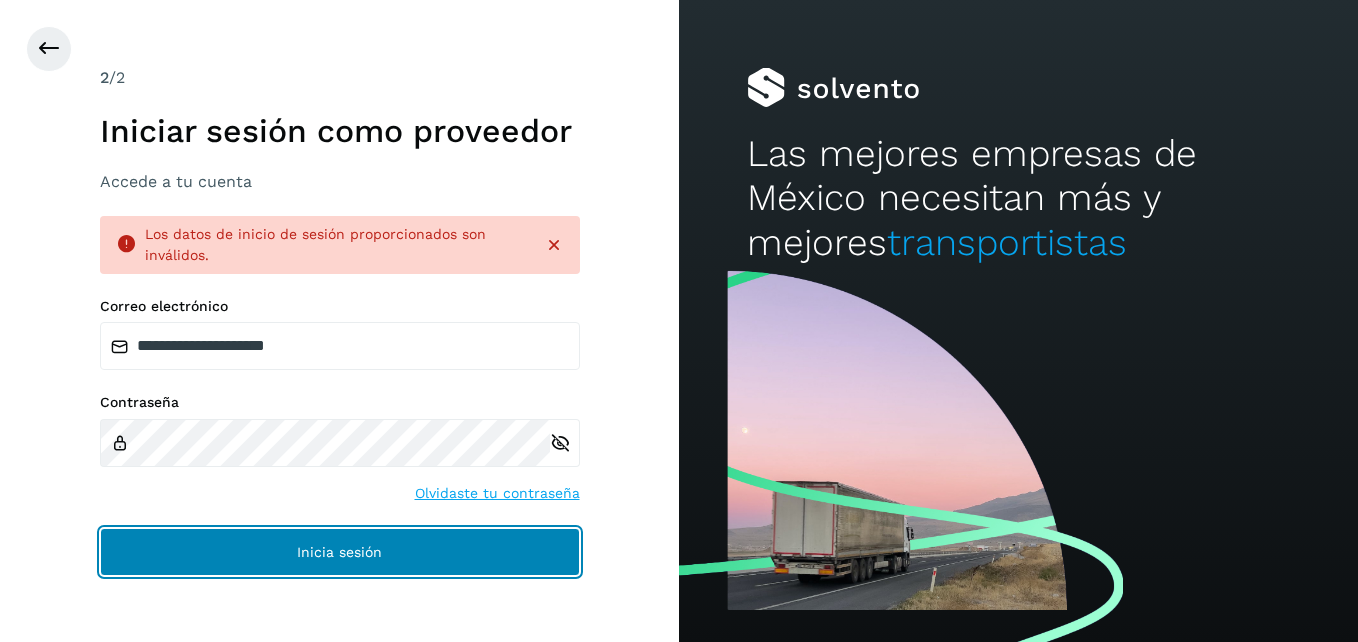 click on "Inicia sesión" 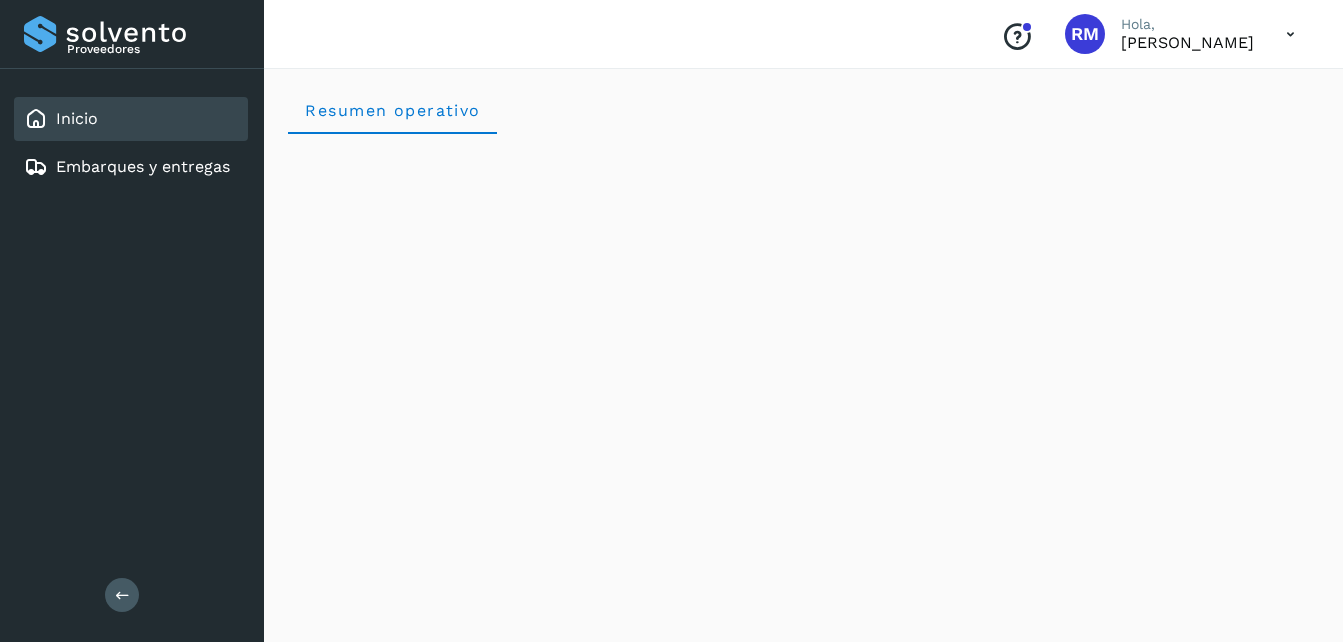 click on "Resumen operativo" at bounding box center (803, 110) 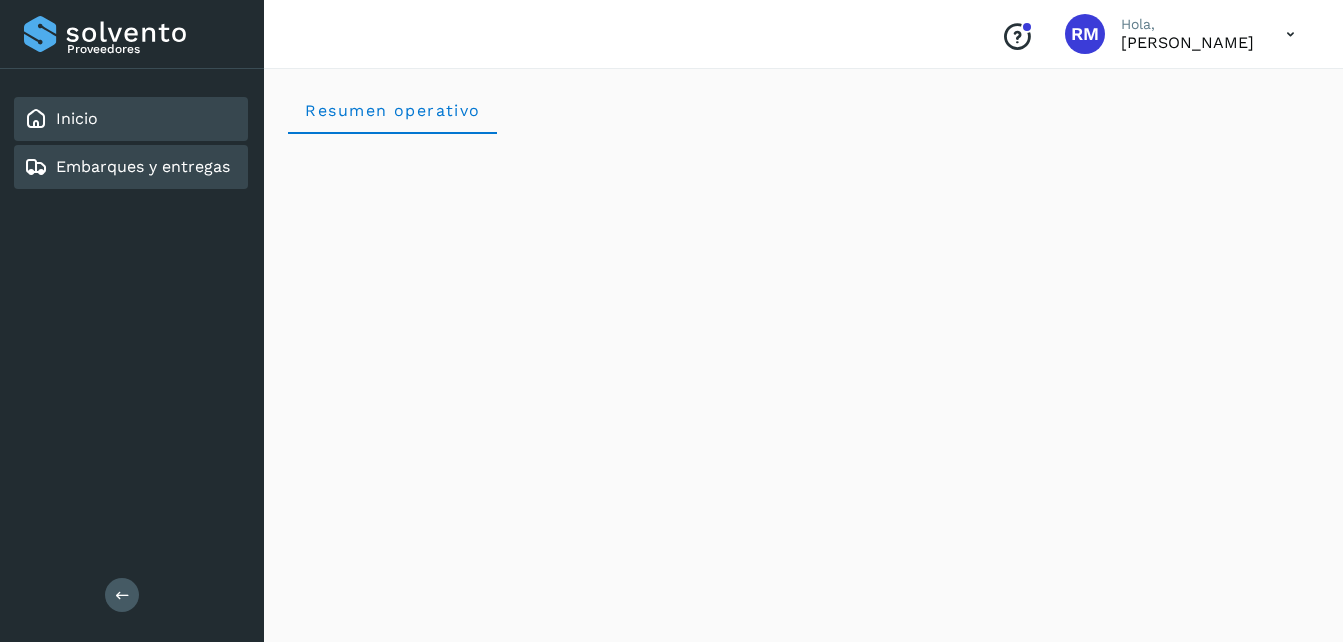 click on "Embarques y entregas" at bounding box center [143, 166] 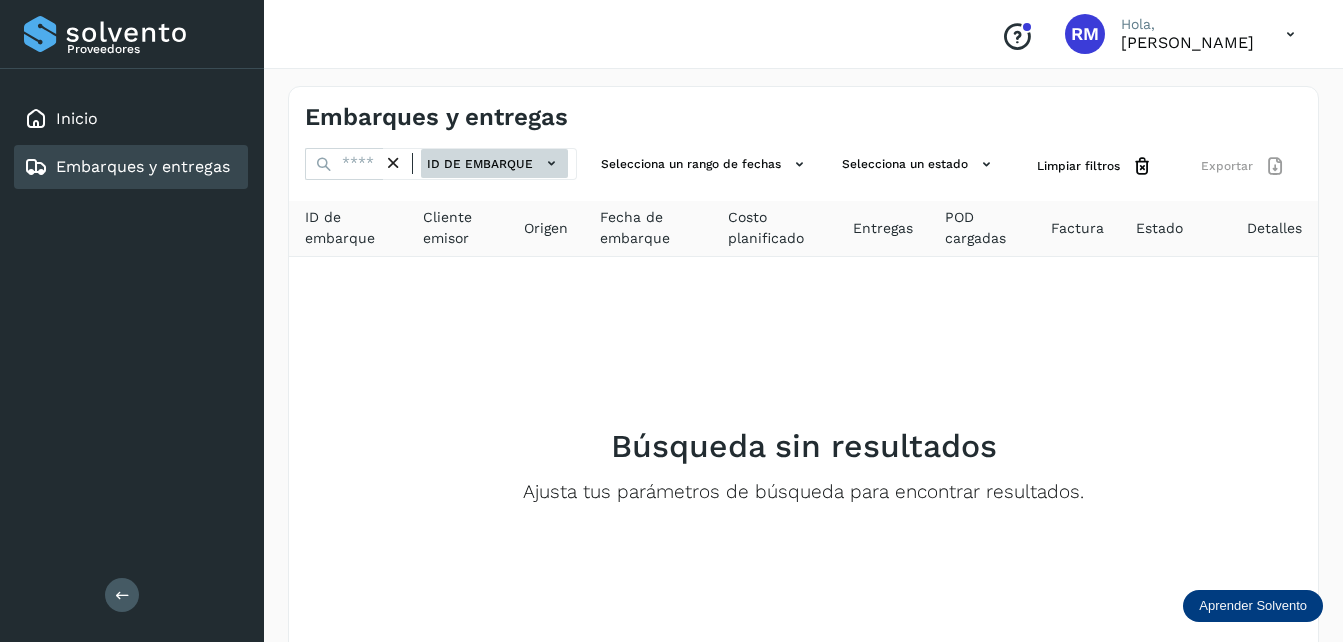 click on "ID de embarque" 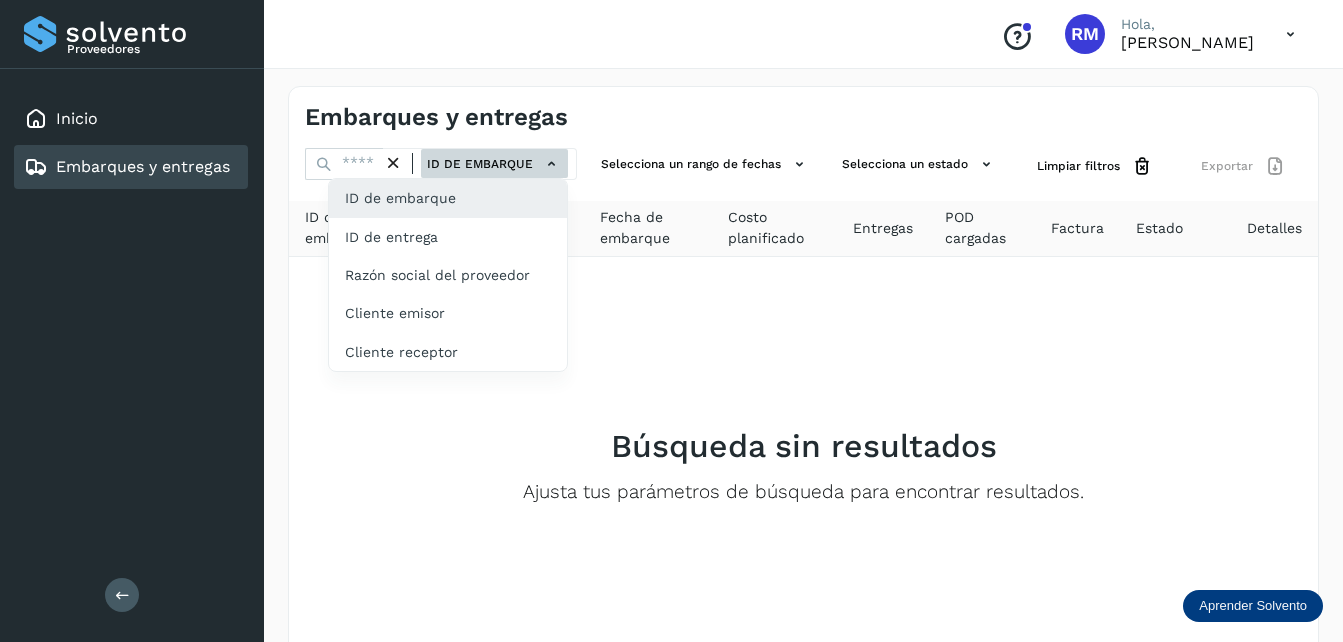 click at bounding box center (671, 321) 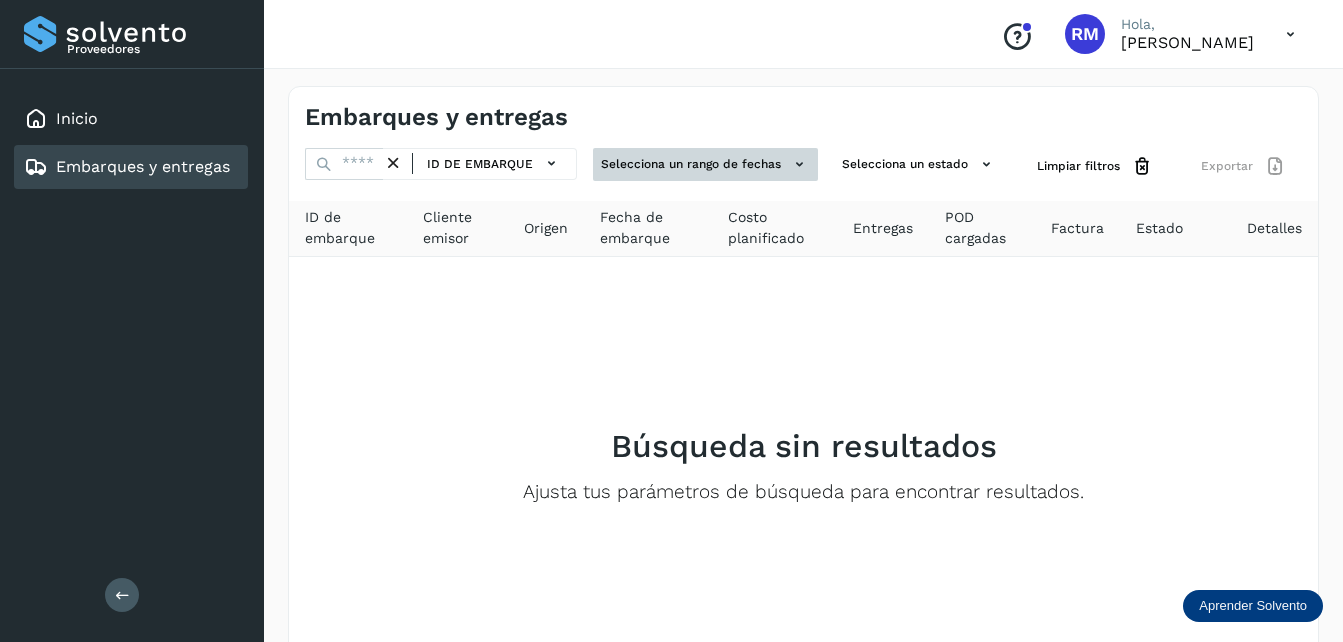 click on "Selecciona un rango de fechas" at bounding box center (705, 164) 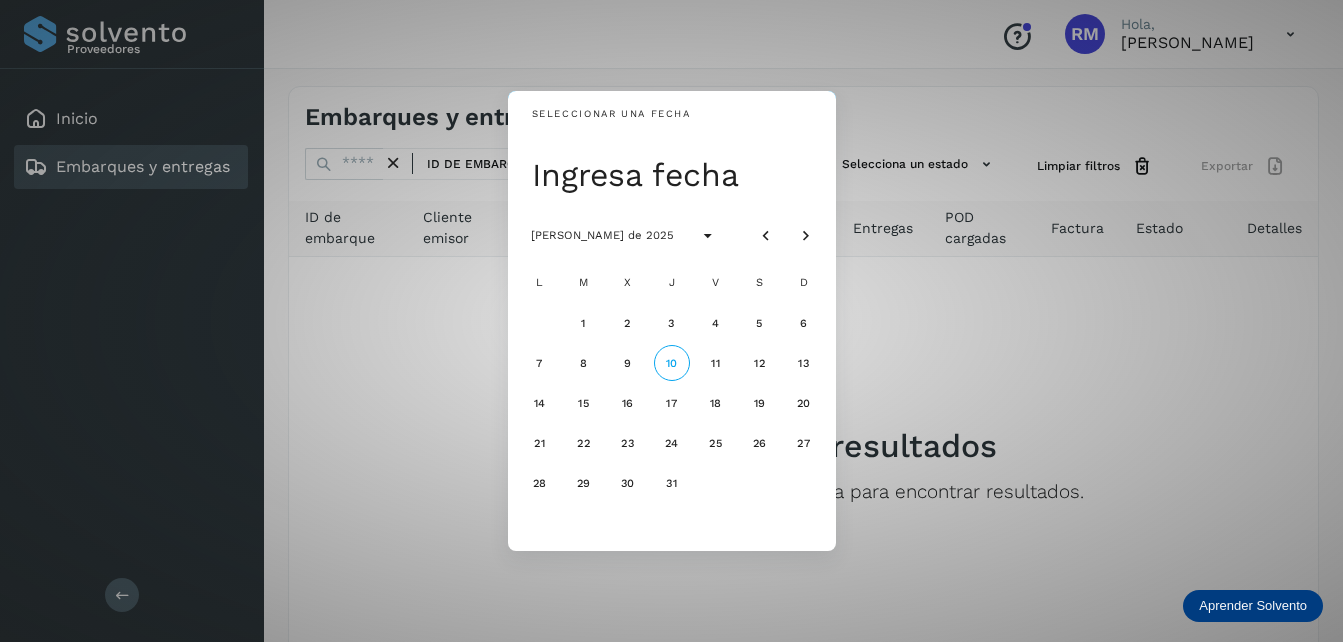 click on "Seleccionar una fecha Ingresa fecha [PERSON_NAME] de 2025 L M X J V S D 1 2 3 4 5 6 7 8 9 10 11 12 13 14 15 16 17 18 19 20 21 22 23 24 25 26 27 28 29 30 31" at bounding box center [671, 321] 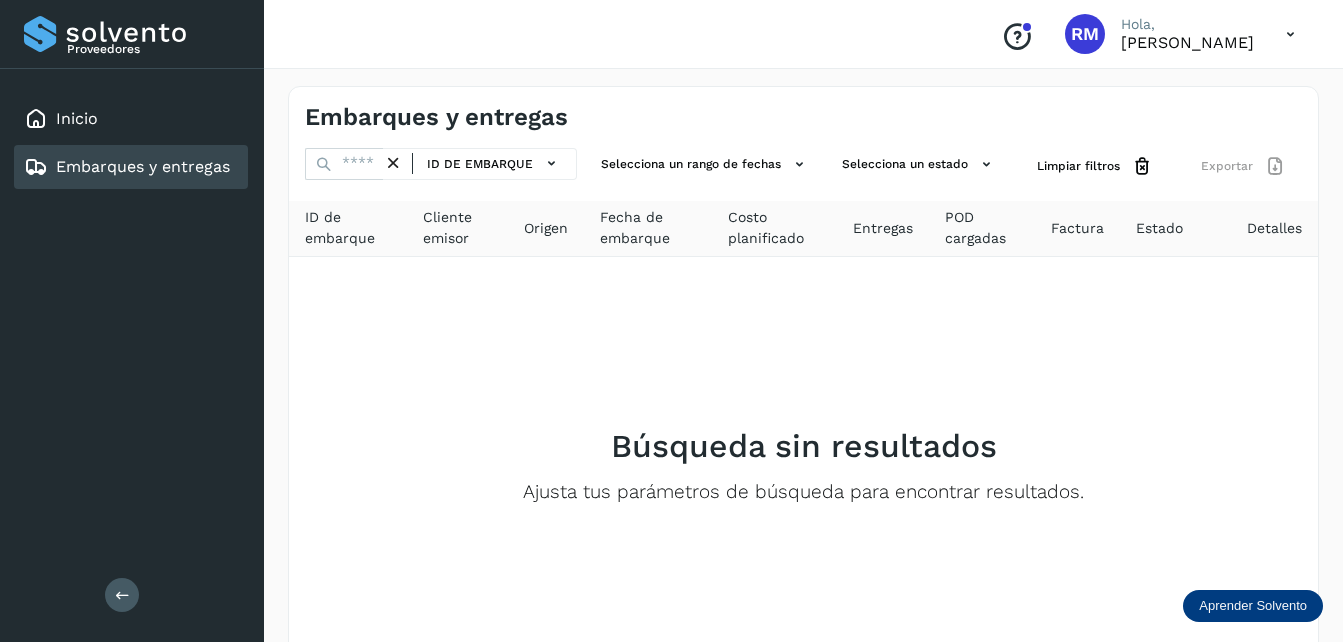 click on "[PERSON_NAME]" at bounding box center (1187, 42) 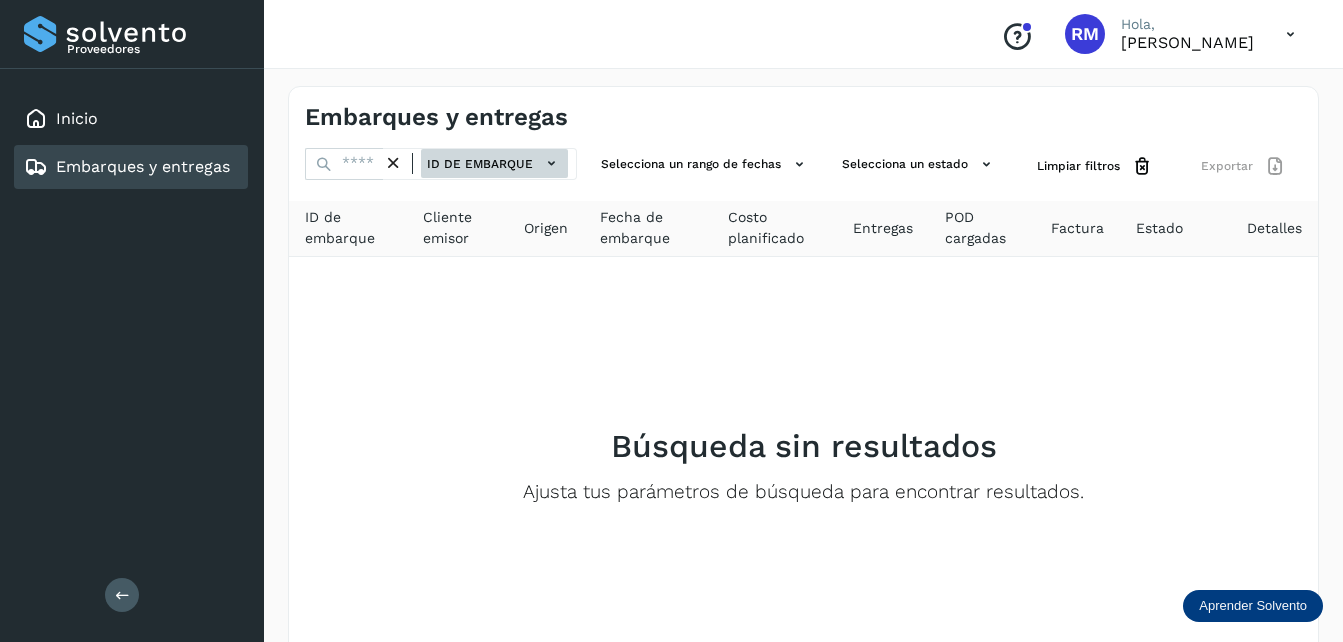 click on "ID de embarque" 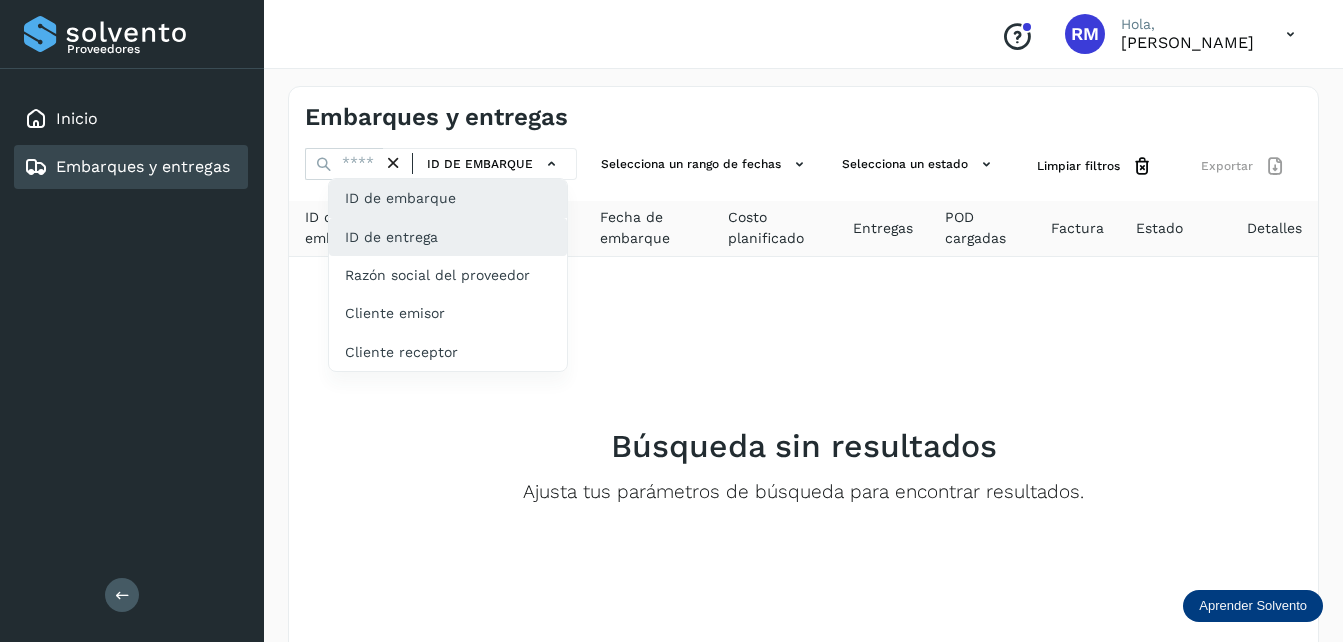 click on "ID de entrega" 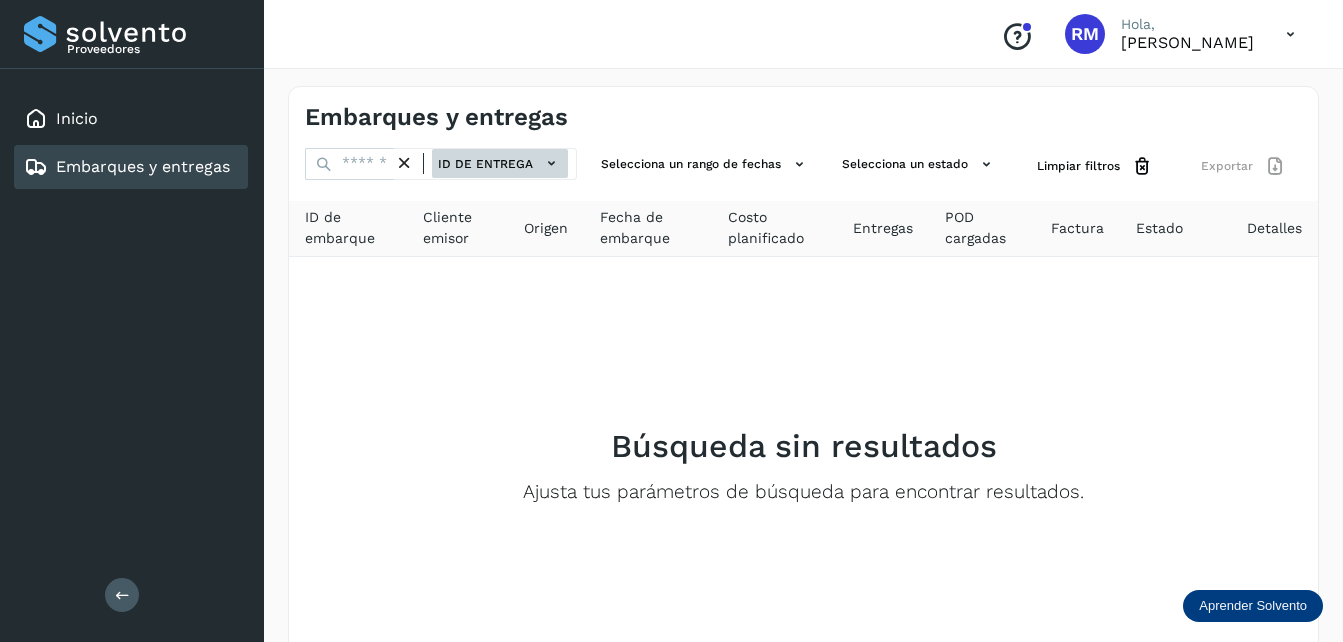 click on "ID de entrega" 